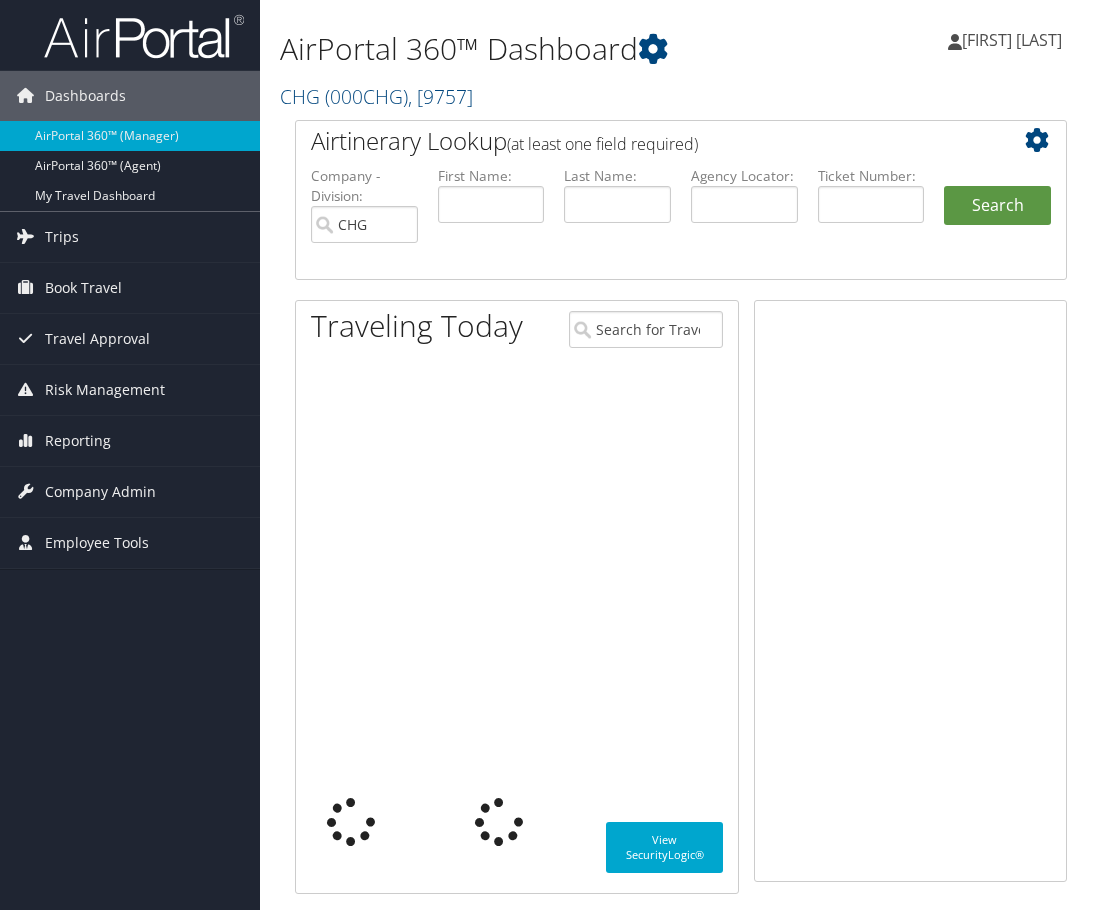 scroll, scrollTop: 0, scrollLeft: 0, axis: both 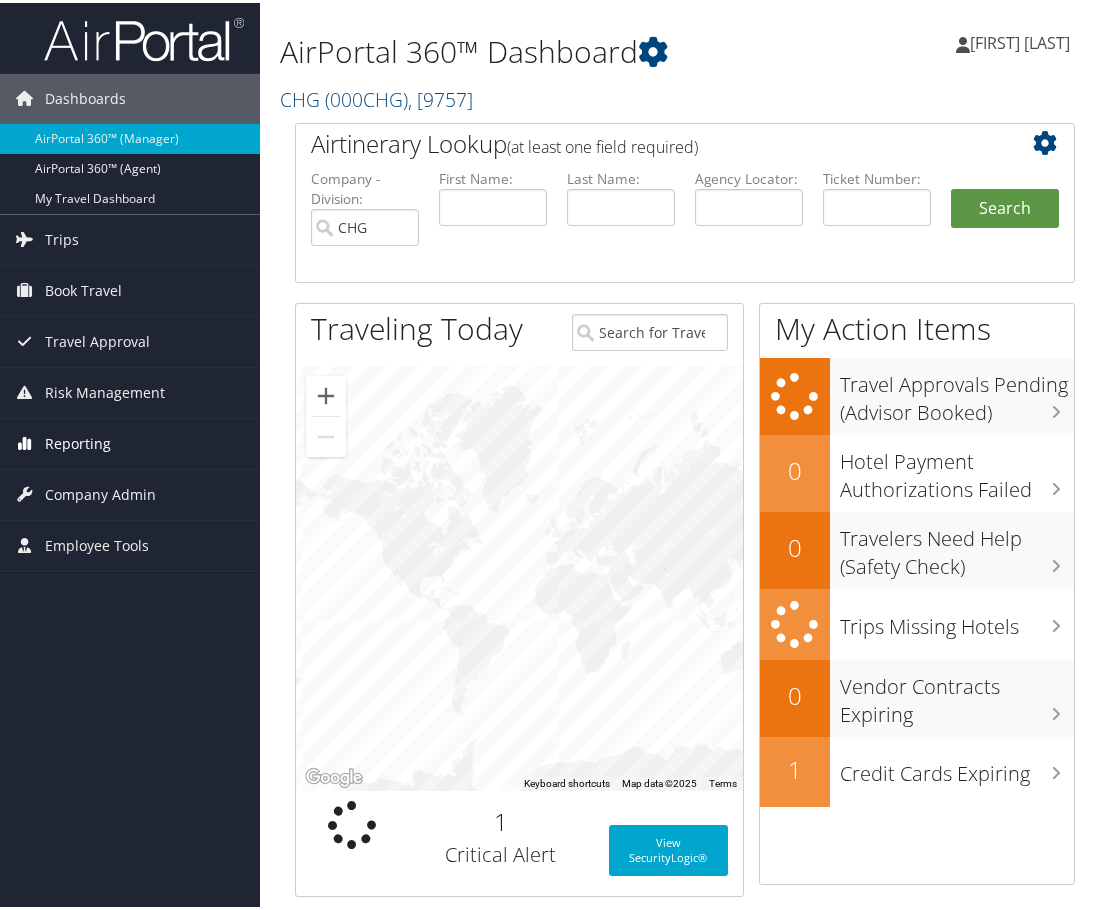 click on "Reporting" at bounding box center [78, 441] 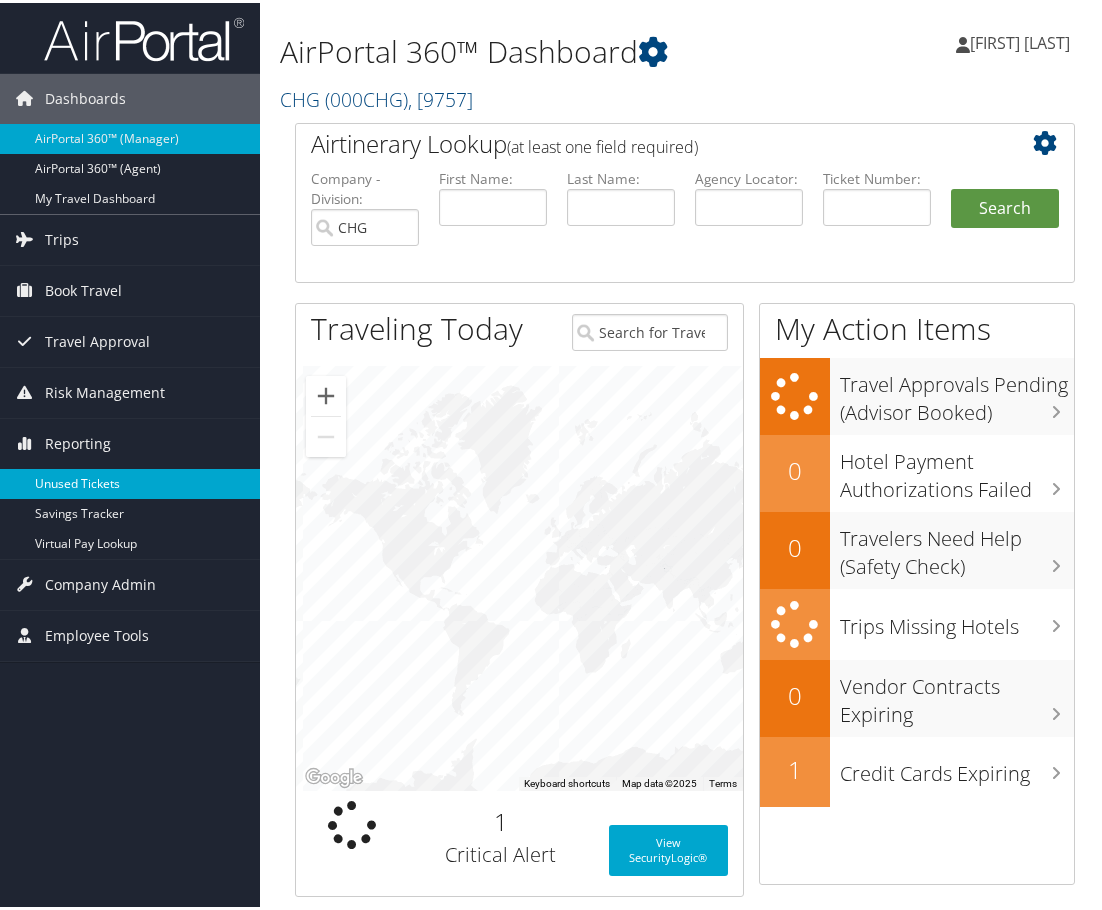 click on "Unused Tickets" at bounding box center (130, 481) 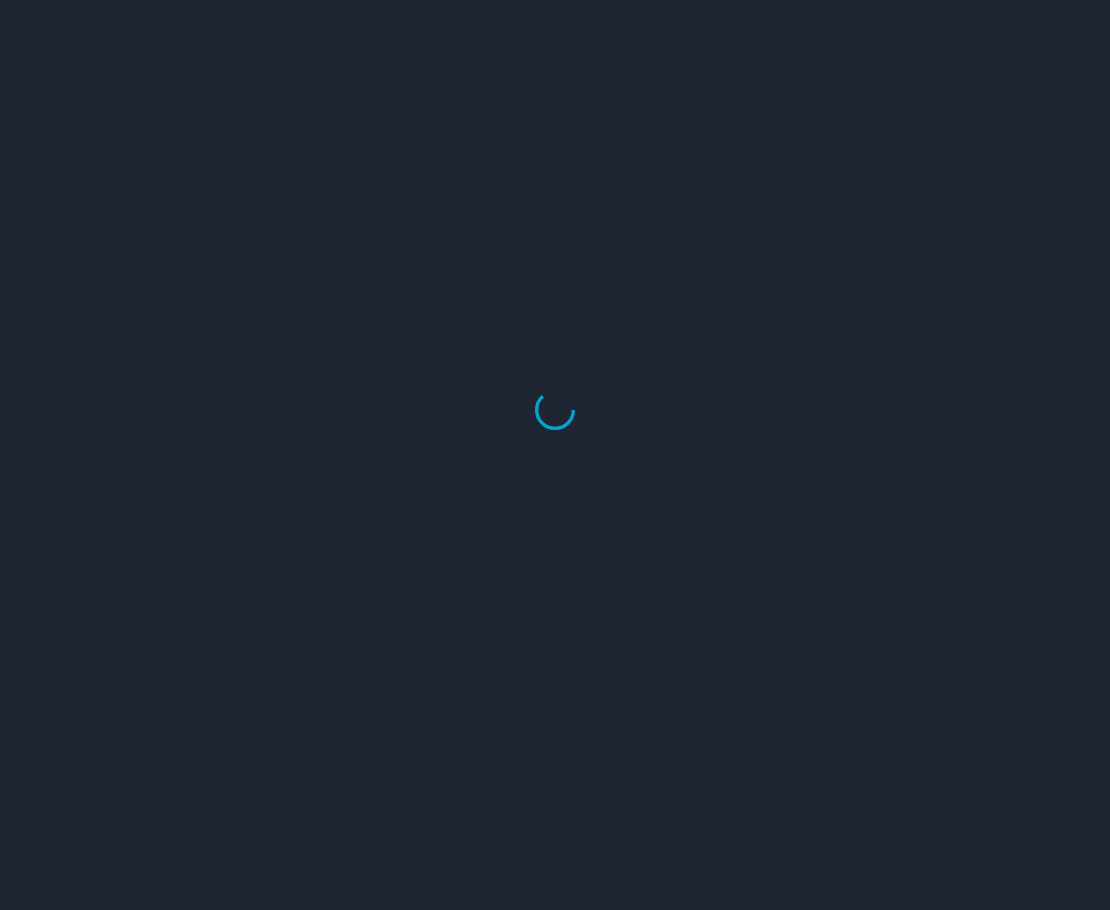 scroll, scrollTop: 0, scrollLeft: 0, axis: both 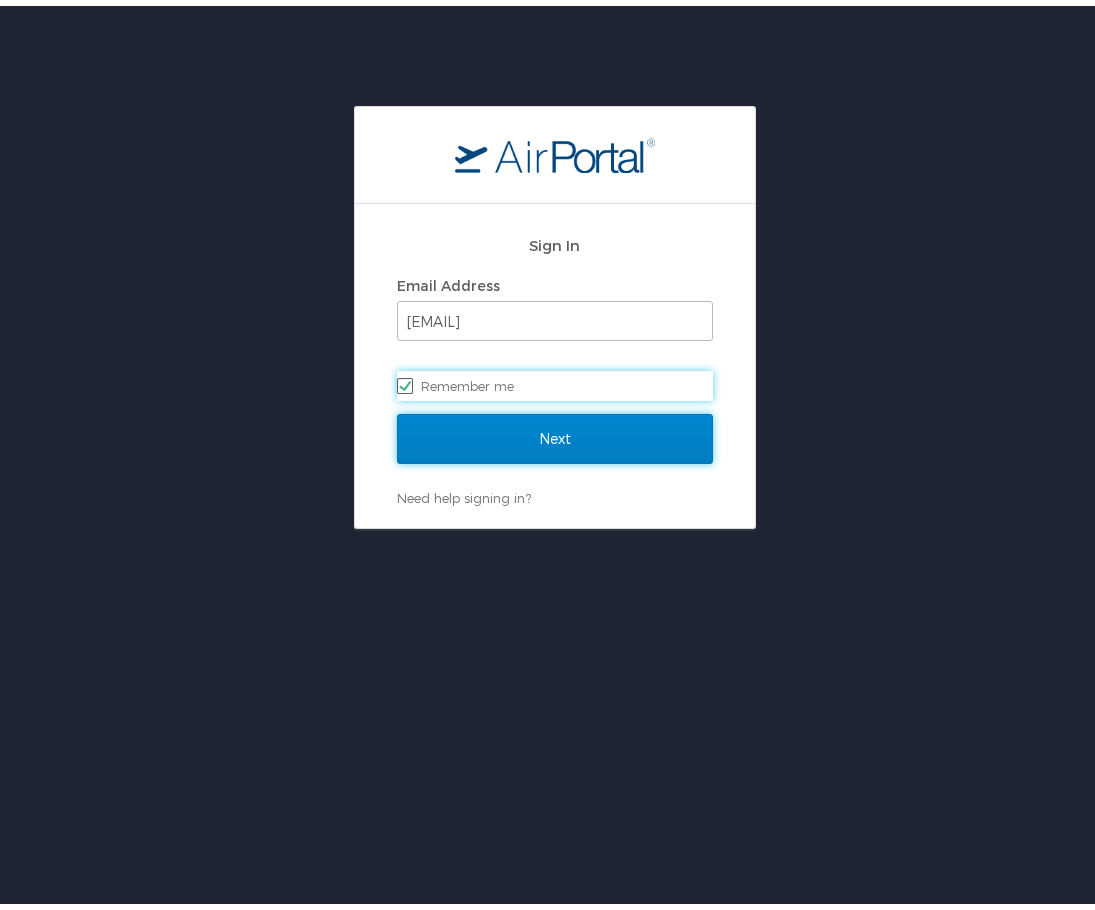 click on "Next" at bounding box center (555, 433) 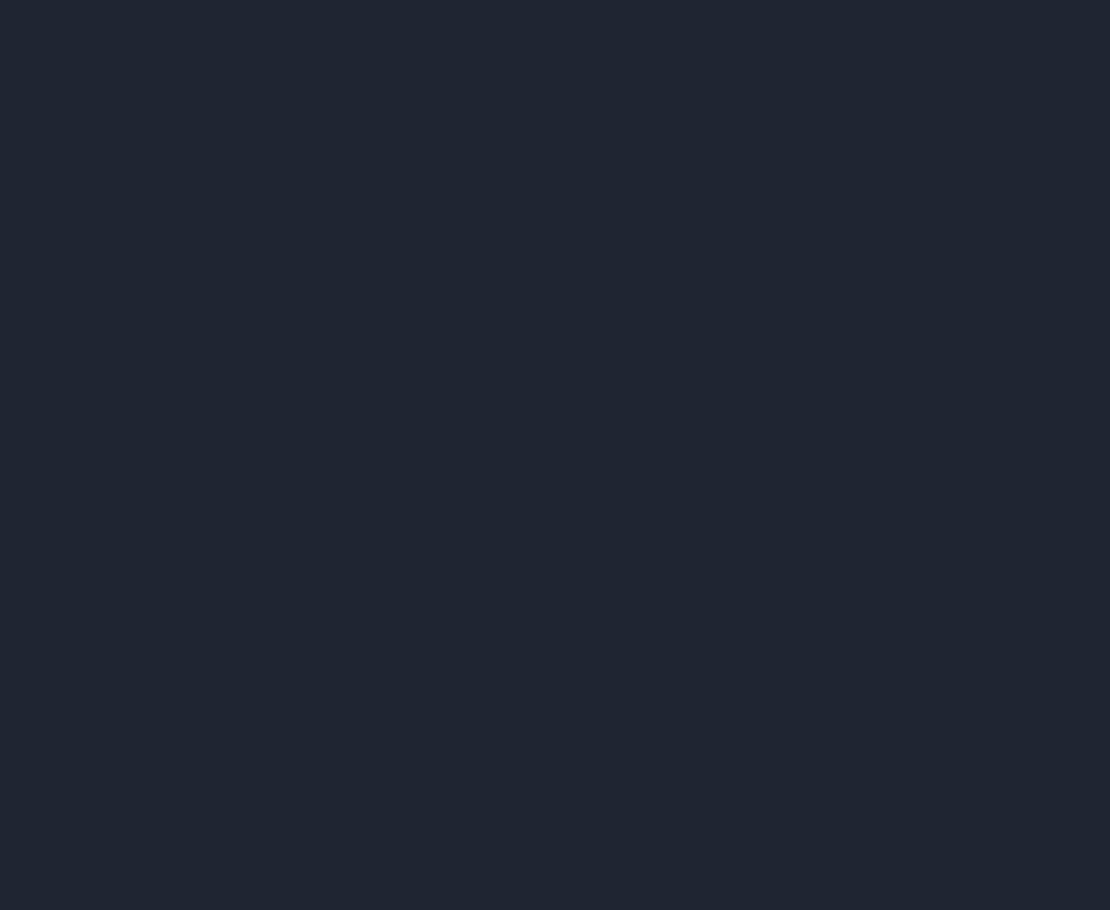 scroll, scrollTop: 0, scrollLeft: 0, axis: both 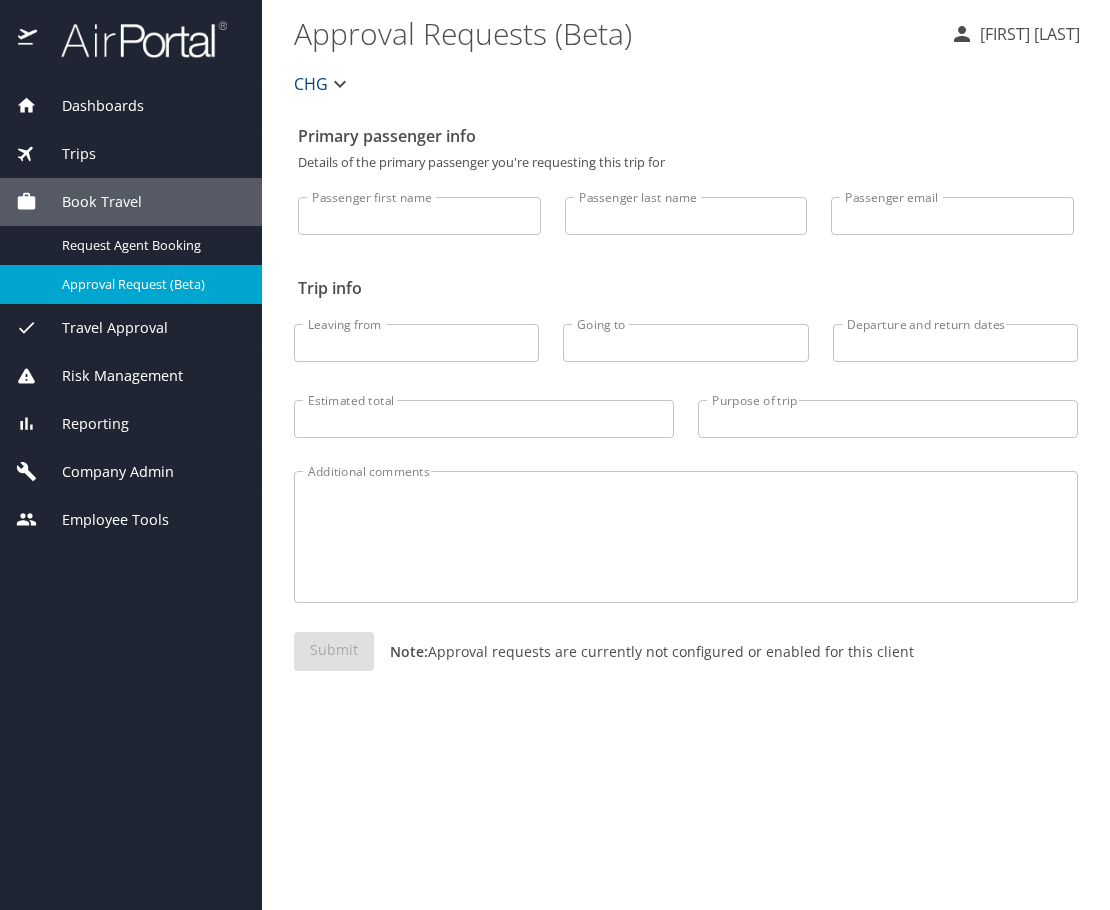 click on "Reporting" at bounding box center (131, 424) 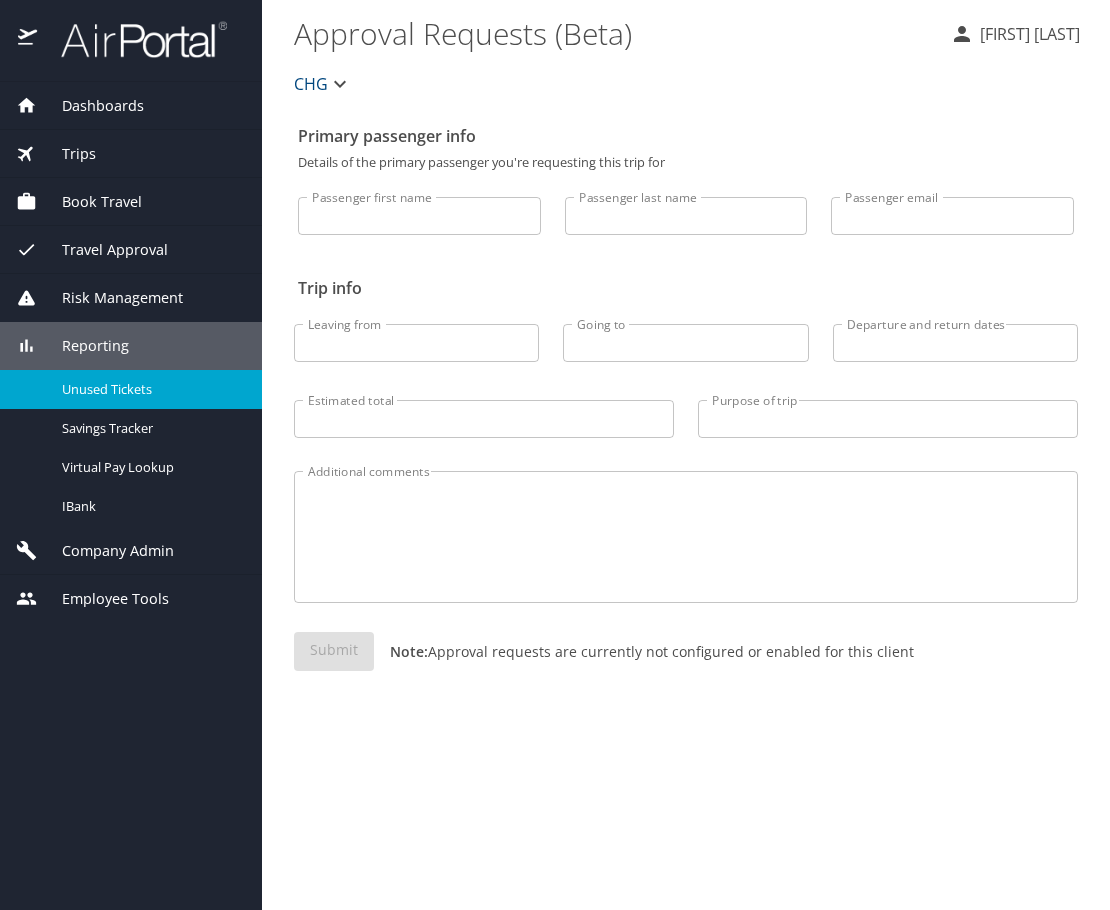 click on "Unused Tickets" at bounding box center (150, 389) 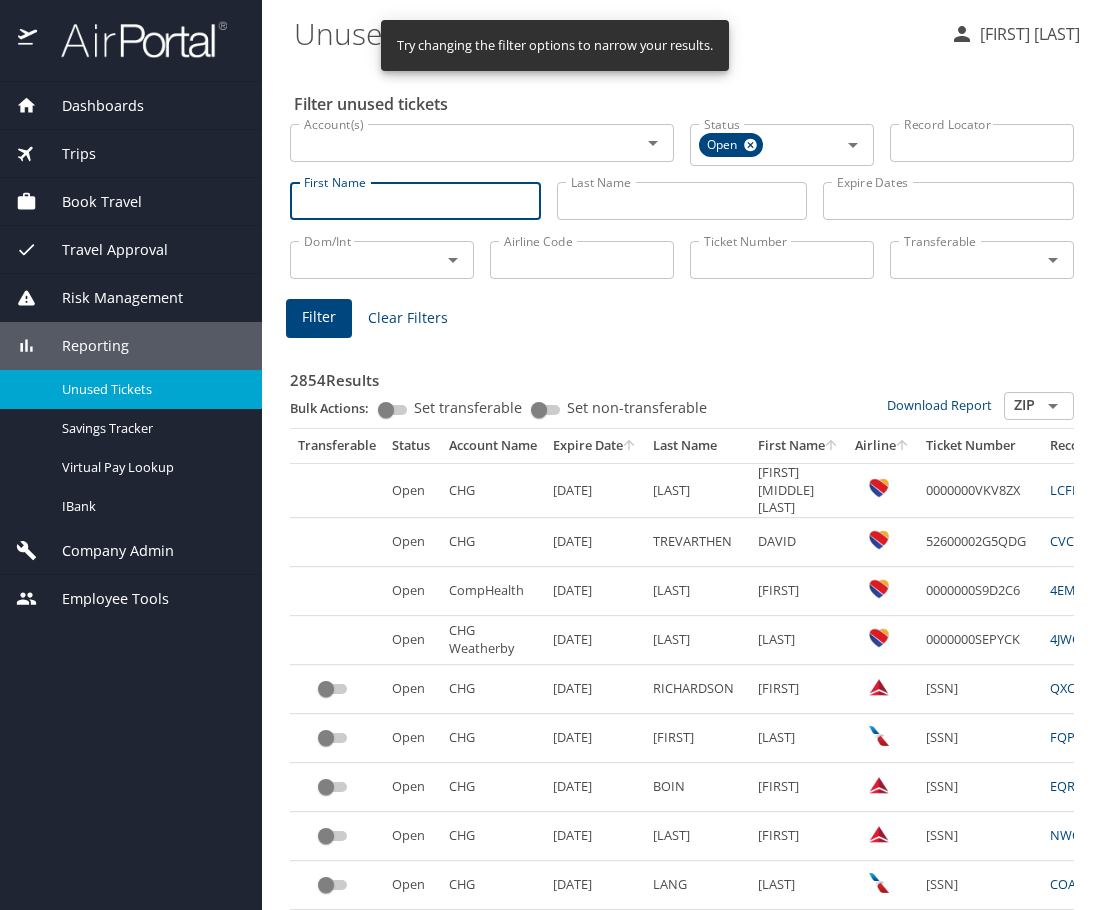 click on "First Name" at bounding box center (415, 201) 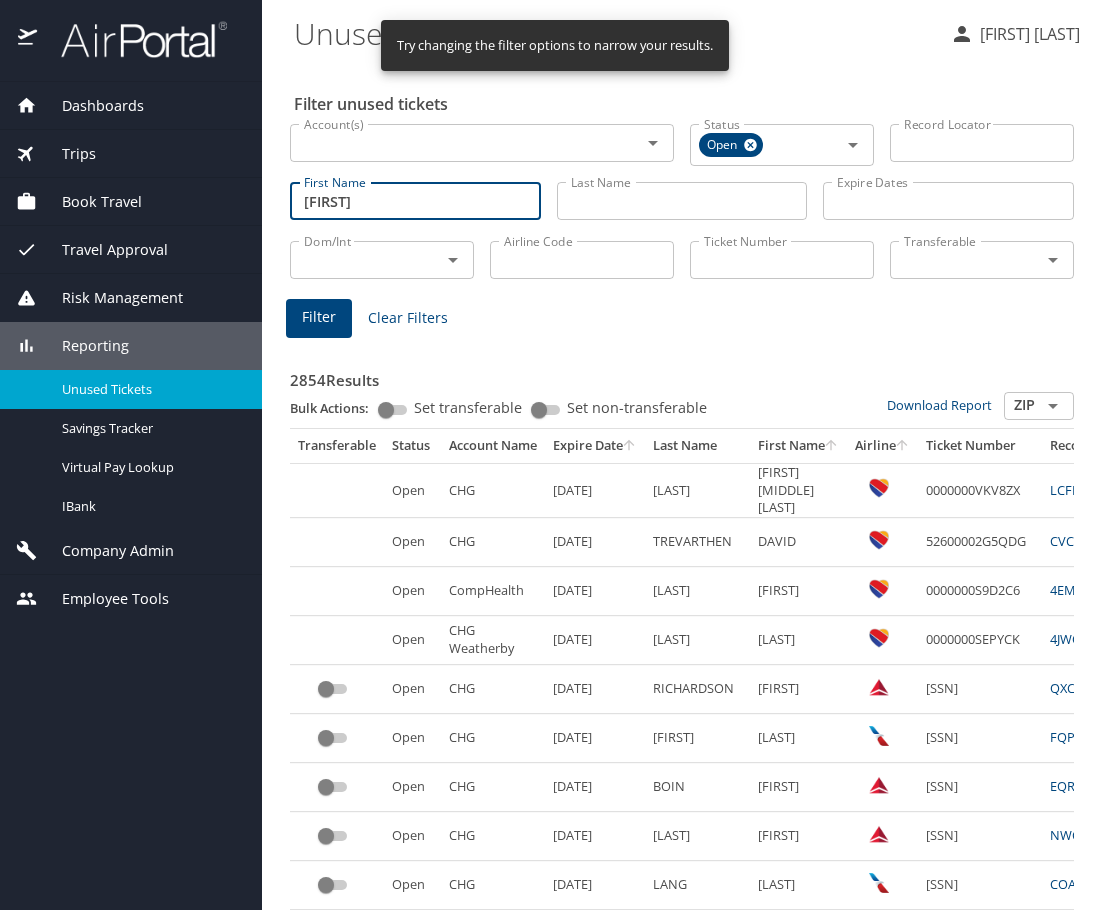 type on "david" 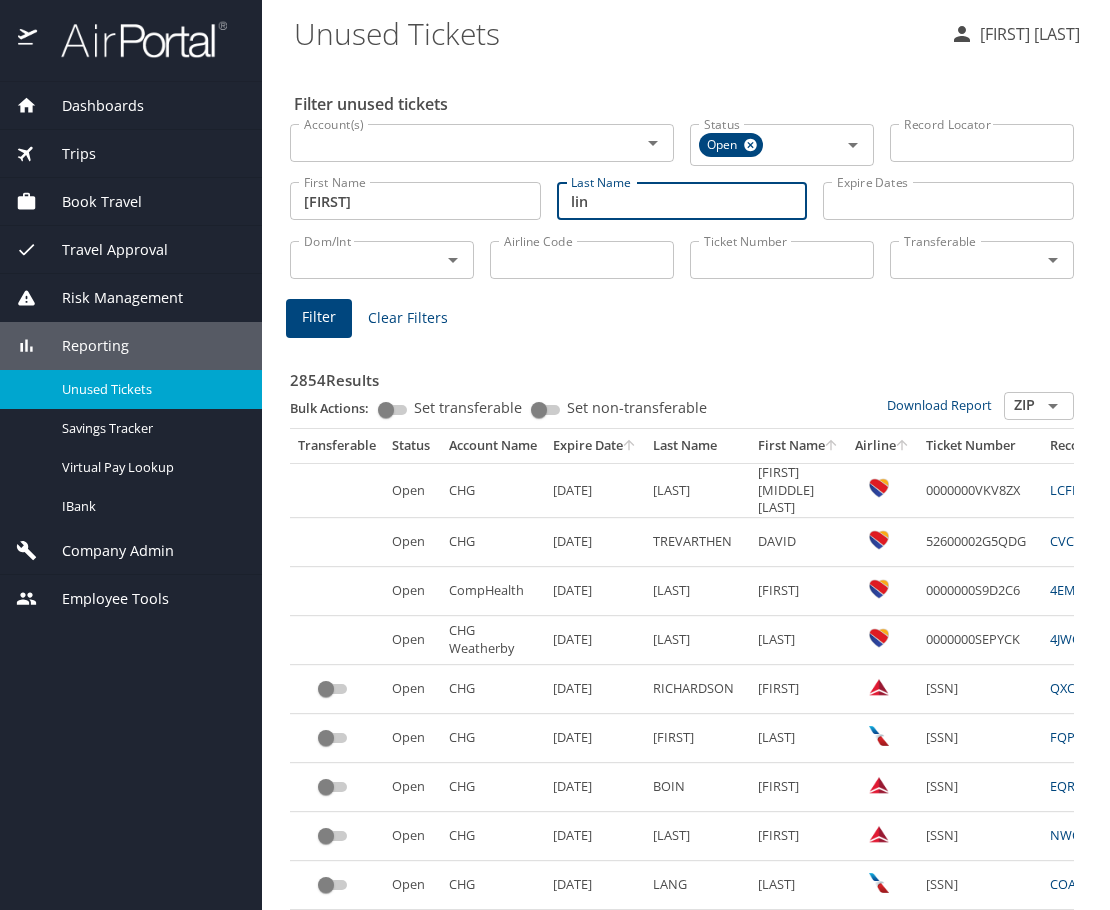 type on "lin" 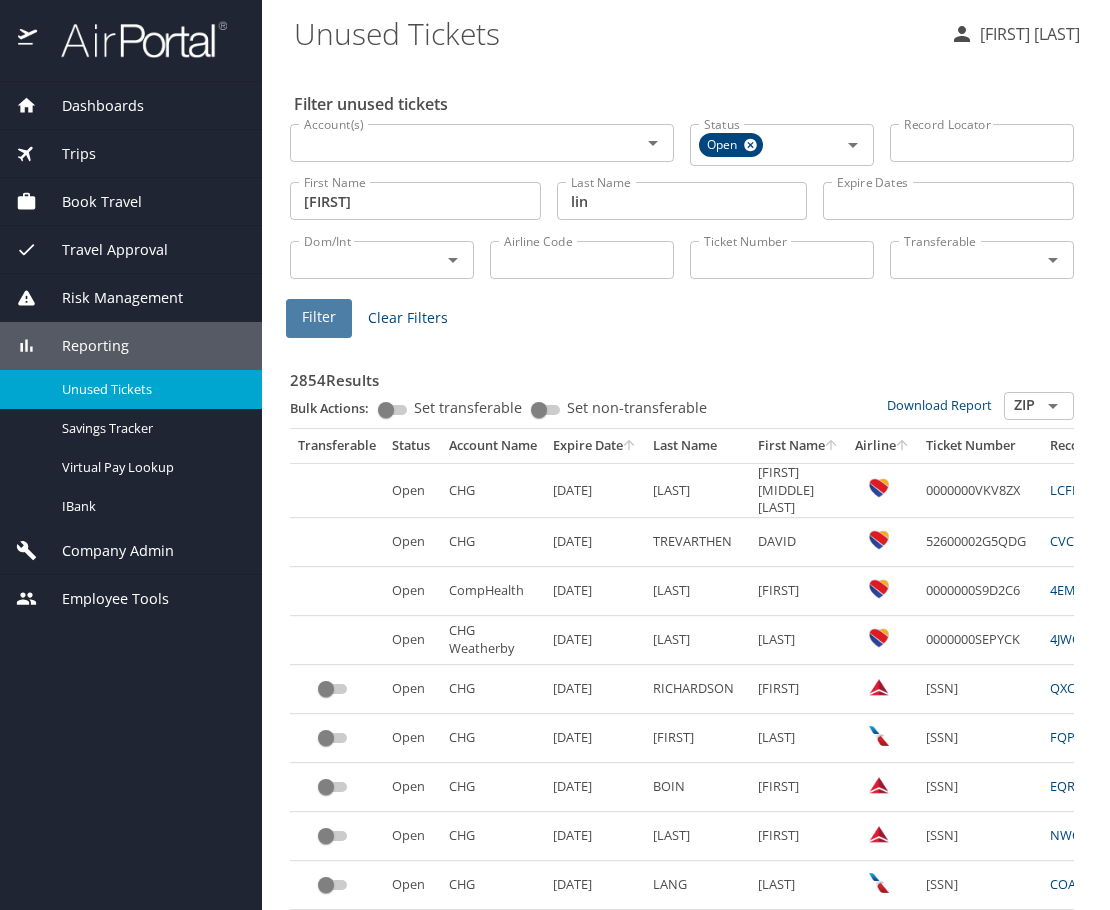 click on "Filter" at bounding box center (319, 317) 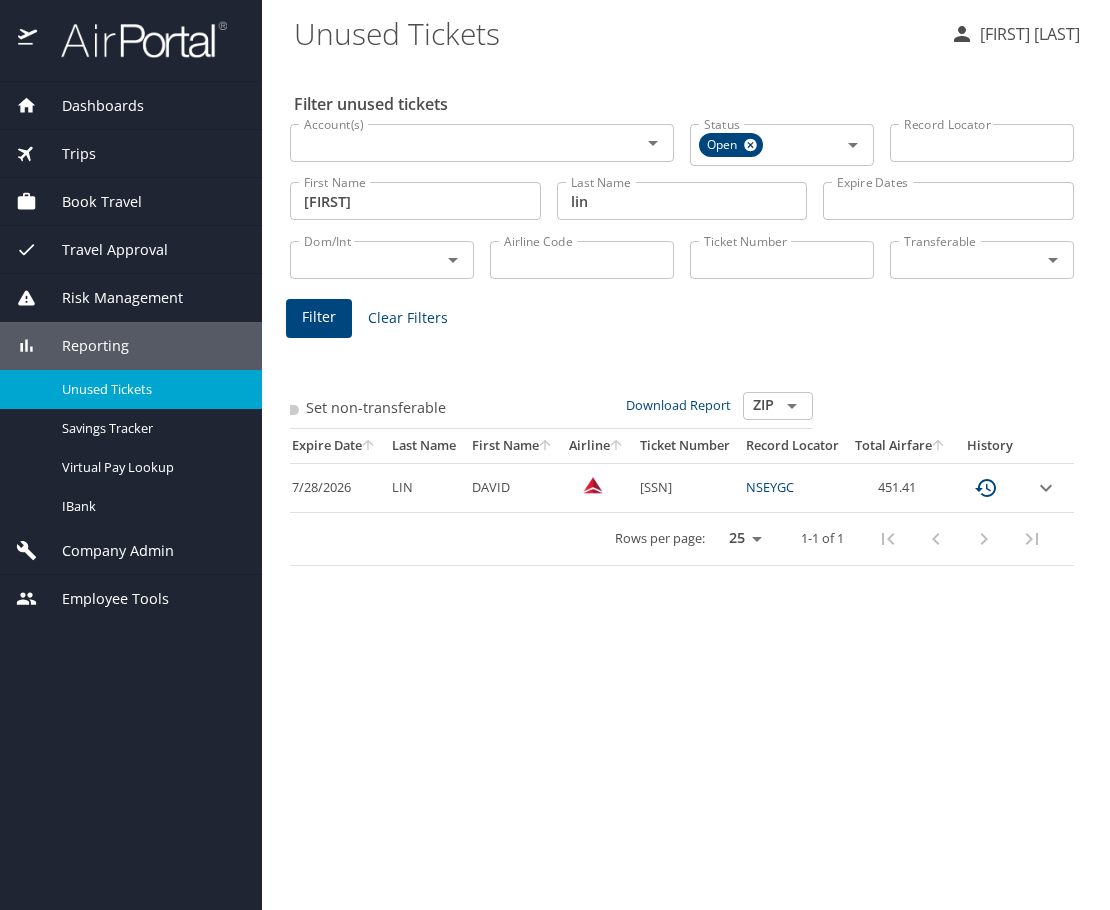 scroll, scrollTop: 0, scrollLeft: 294, axis: horizontal 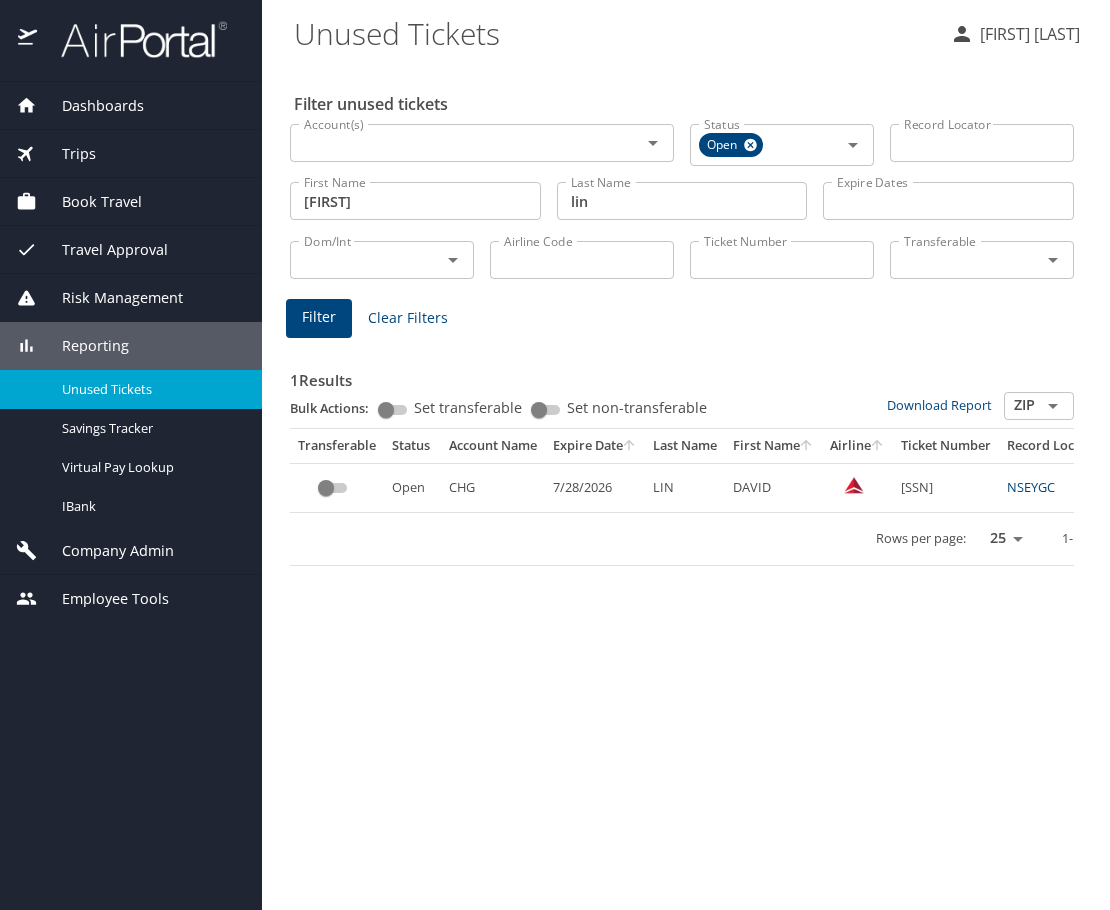 click on "CHG" at bounding box center [493, 487] 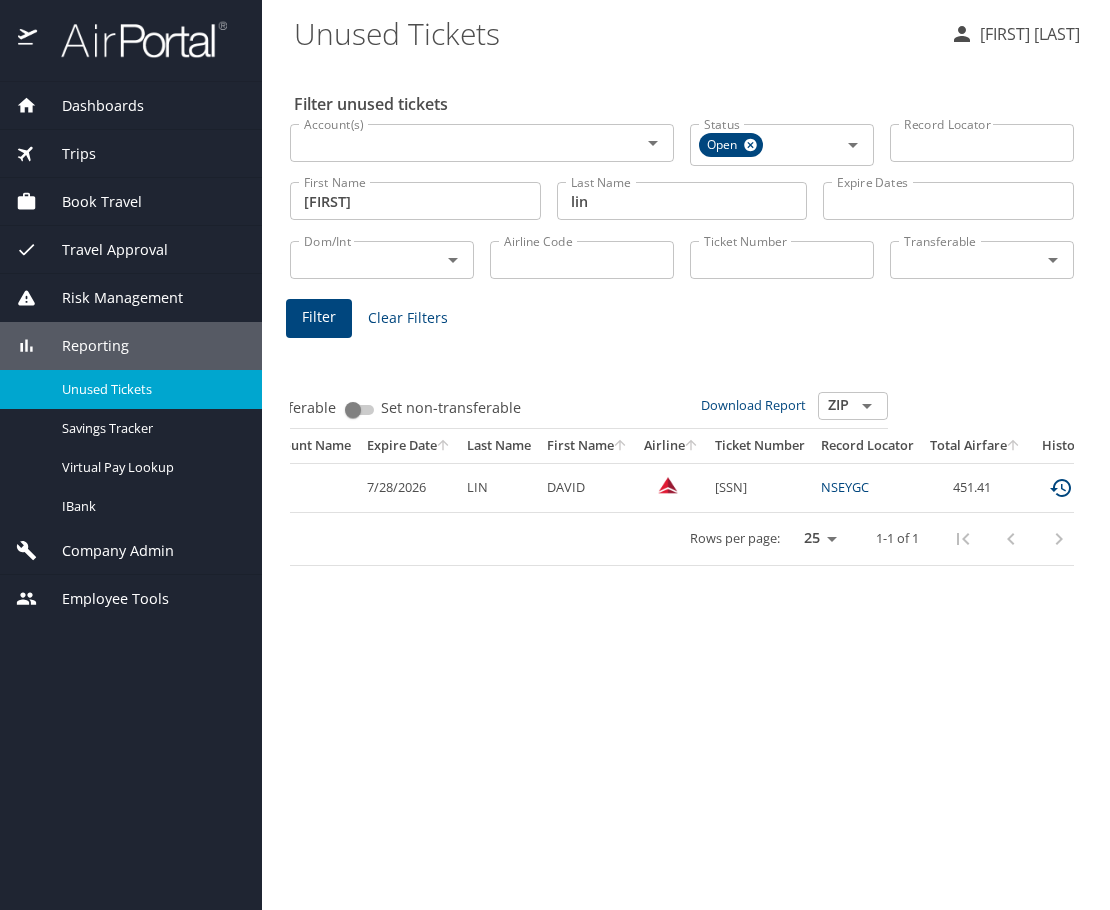 scroll, scrollTop: 0, scrollLeft: 193, axis: horizontal 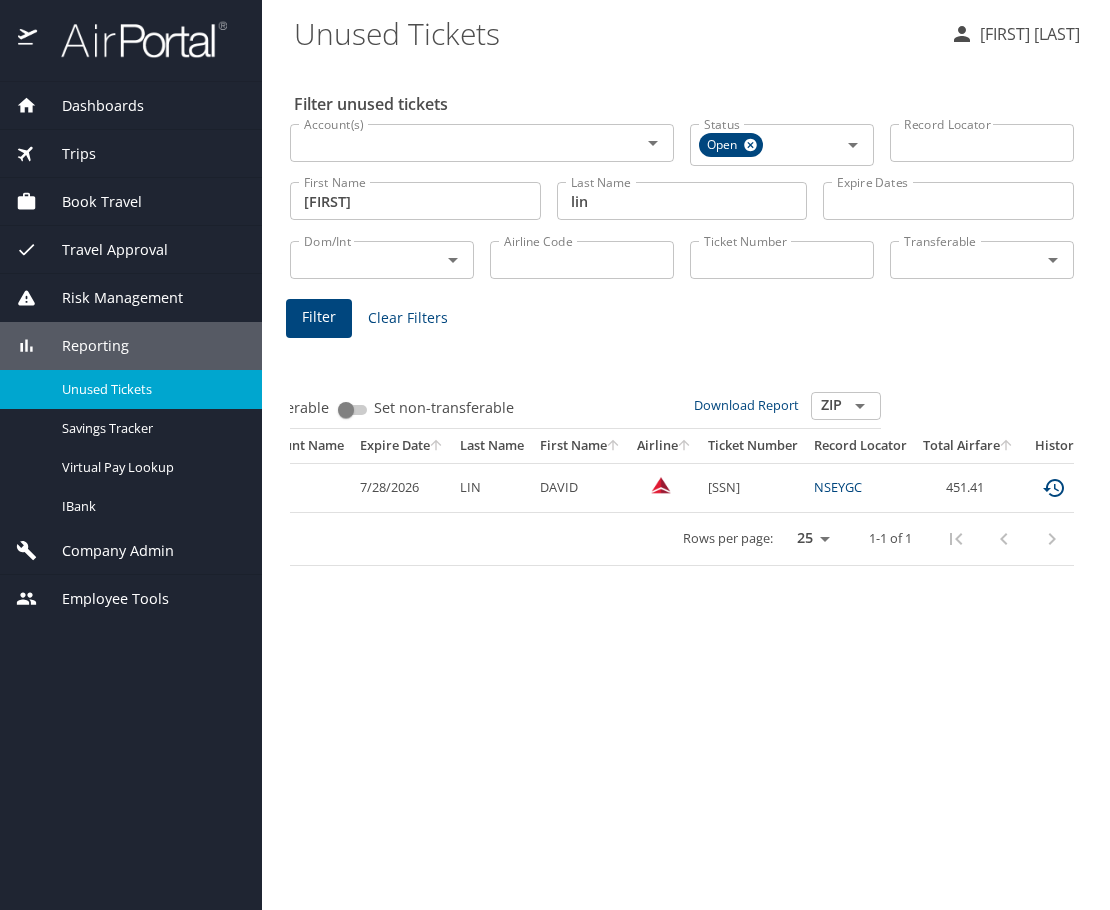 click on "NSEYGC" at bounding box center (838, 487) 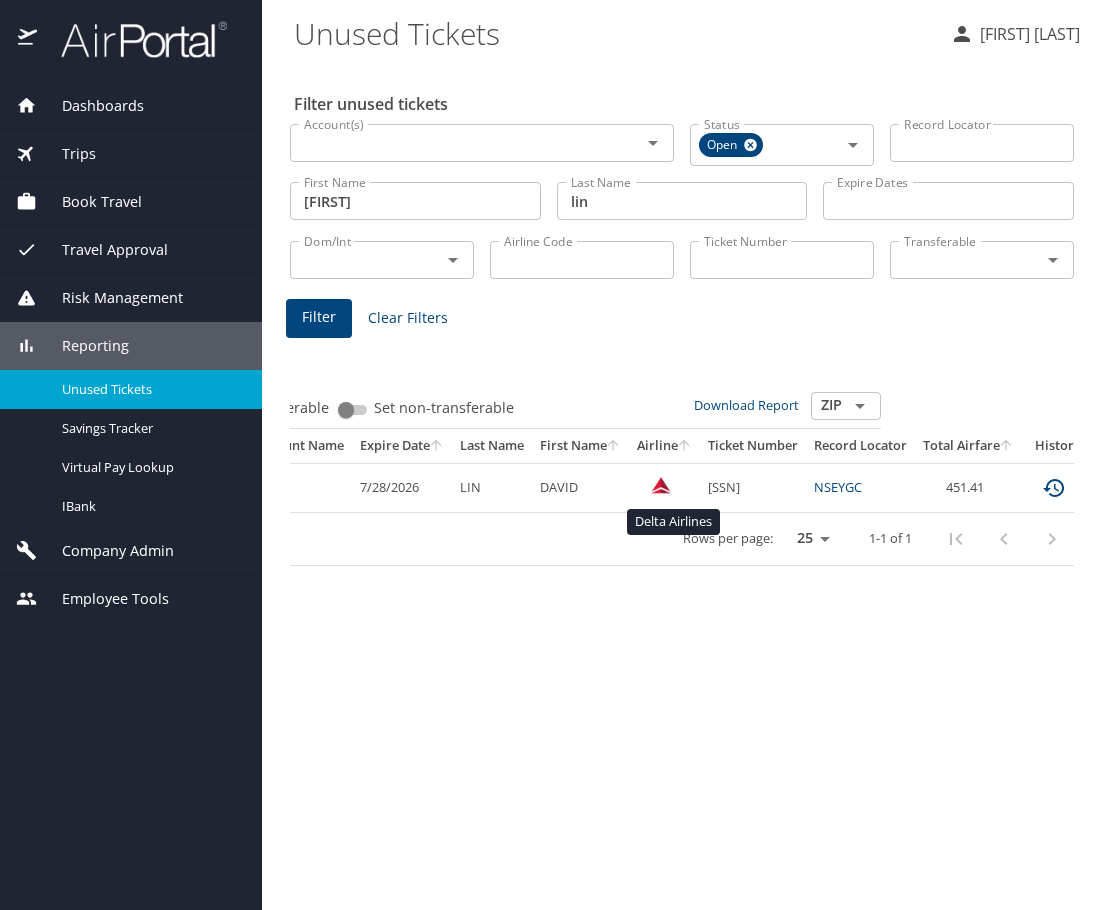 click at bounding box center (661, 485) 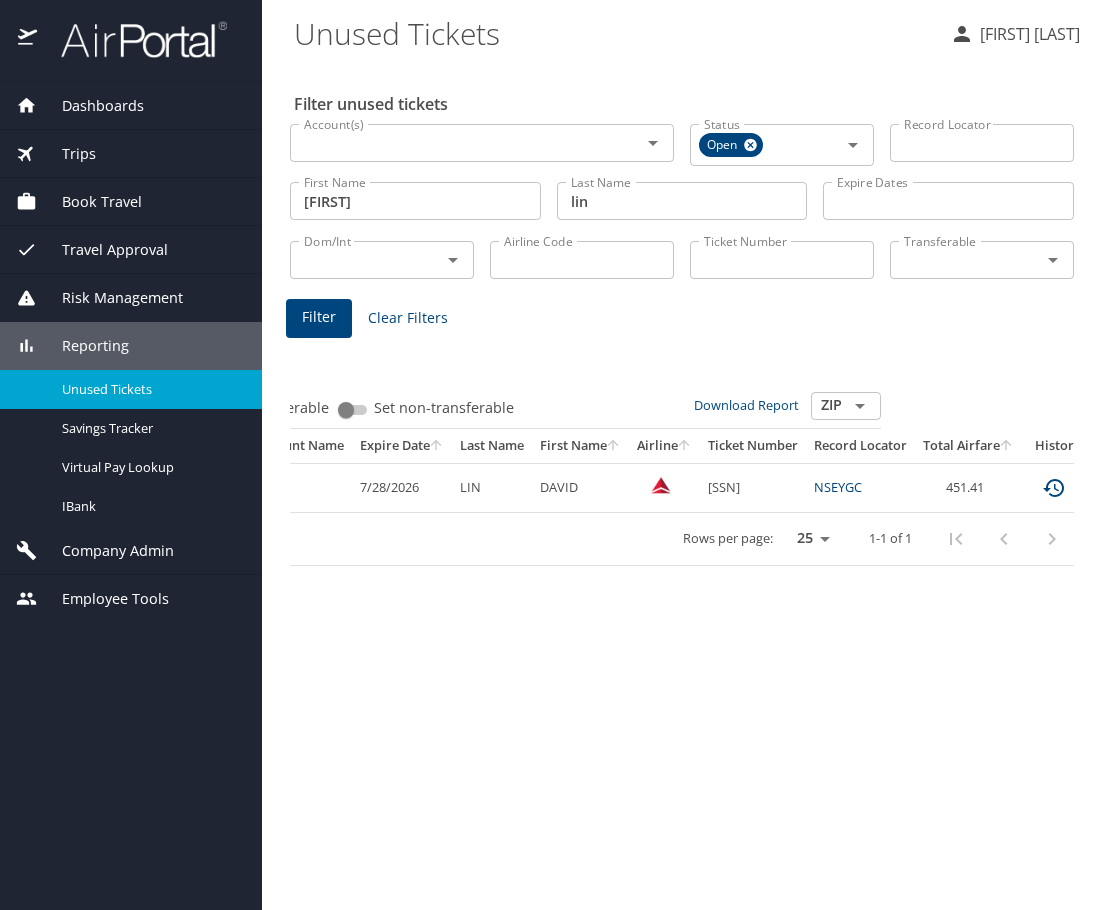 click on "DAVID" at bounding box center (580, 487) 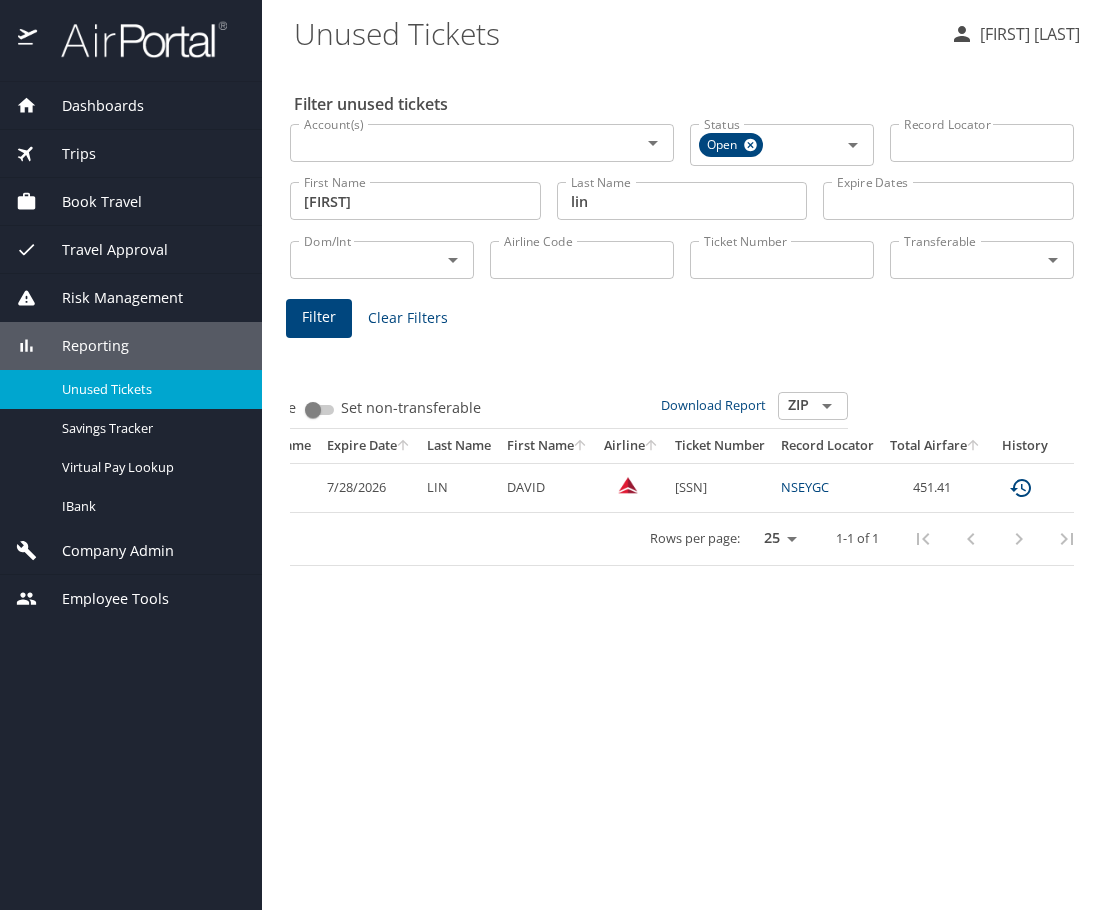 scroll, scrollTop: 0, scrollLeft: 294, axis: horizontal 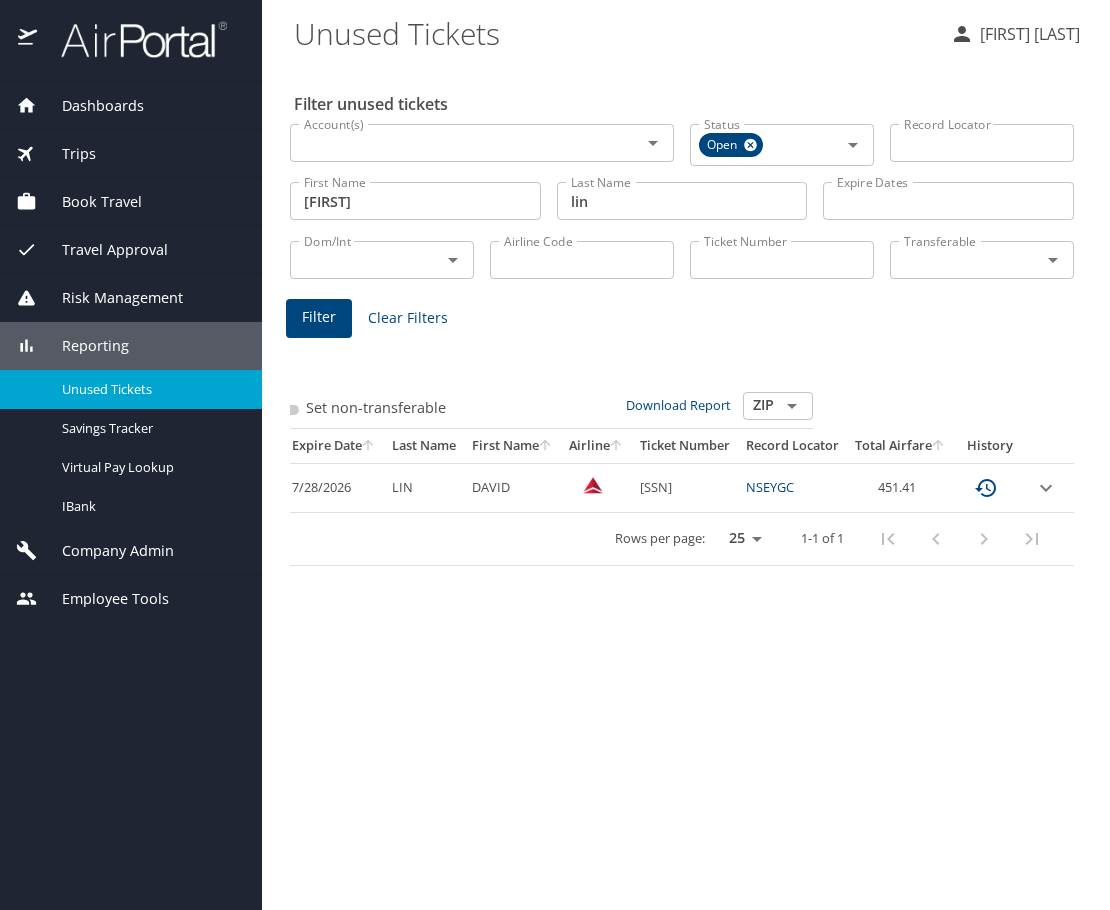 click on "451.41" at bounding box center [900, 487] 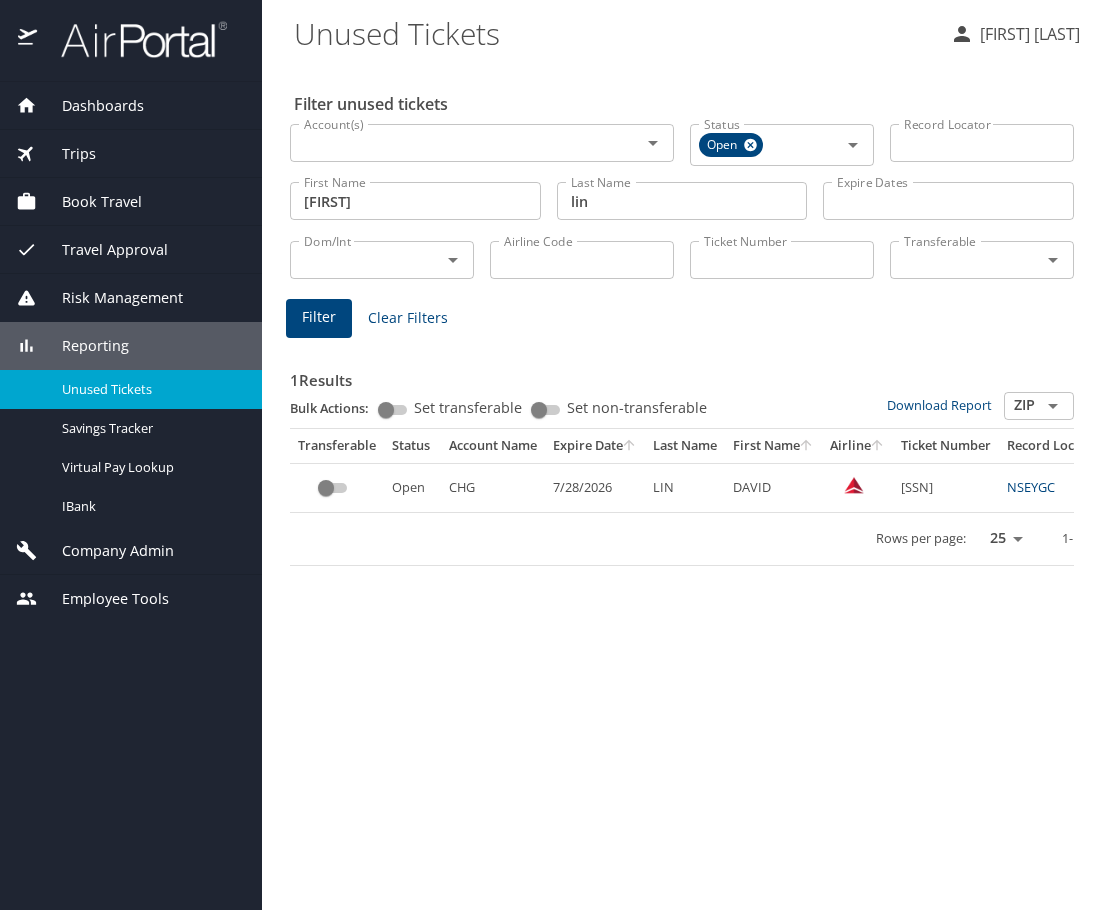 click on "Open" at bounding box center [412, 487] 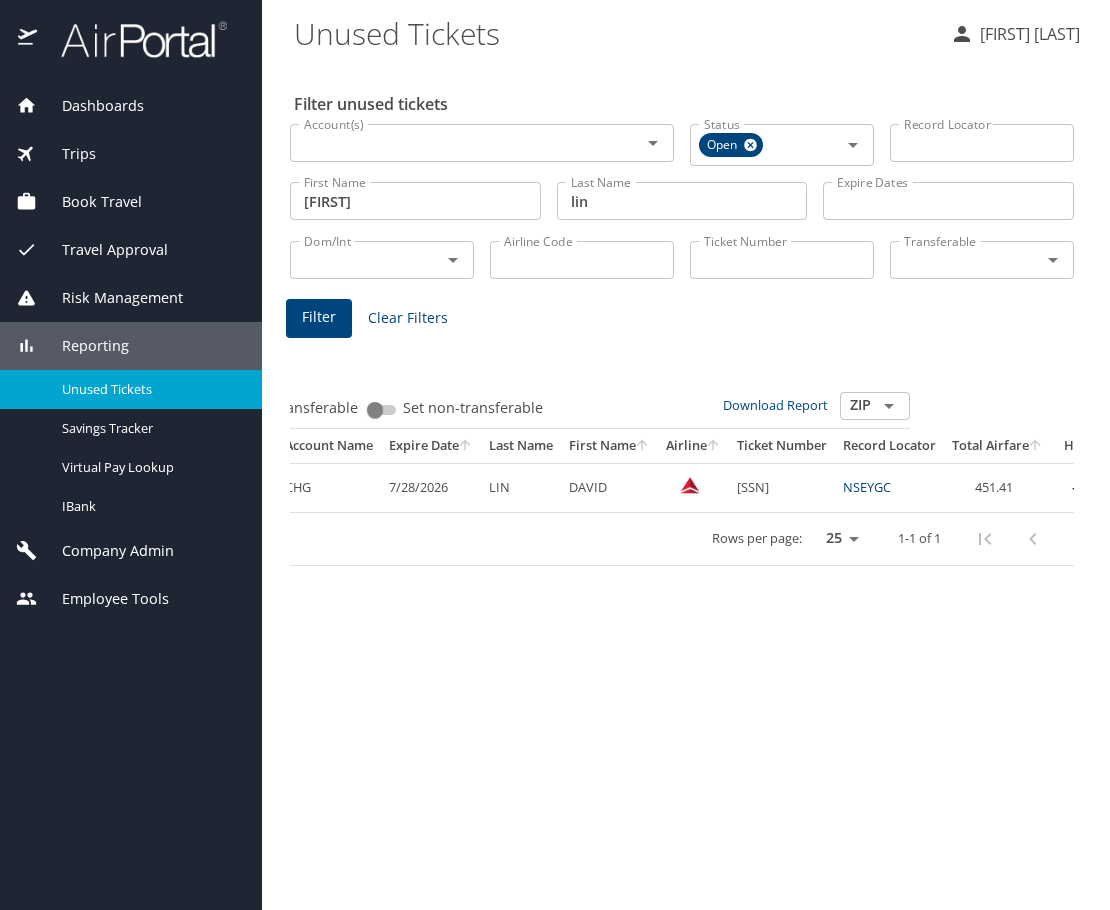 scroll, scrollTop: 0, scrollLeft: 190, axis: horizontal 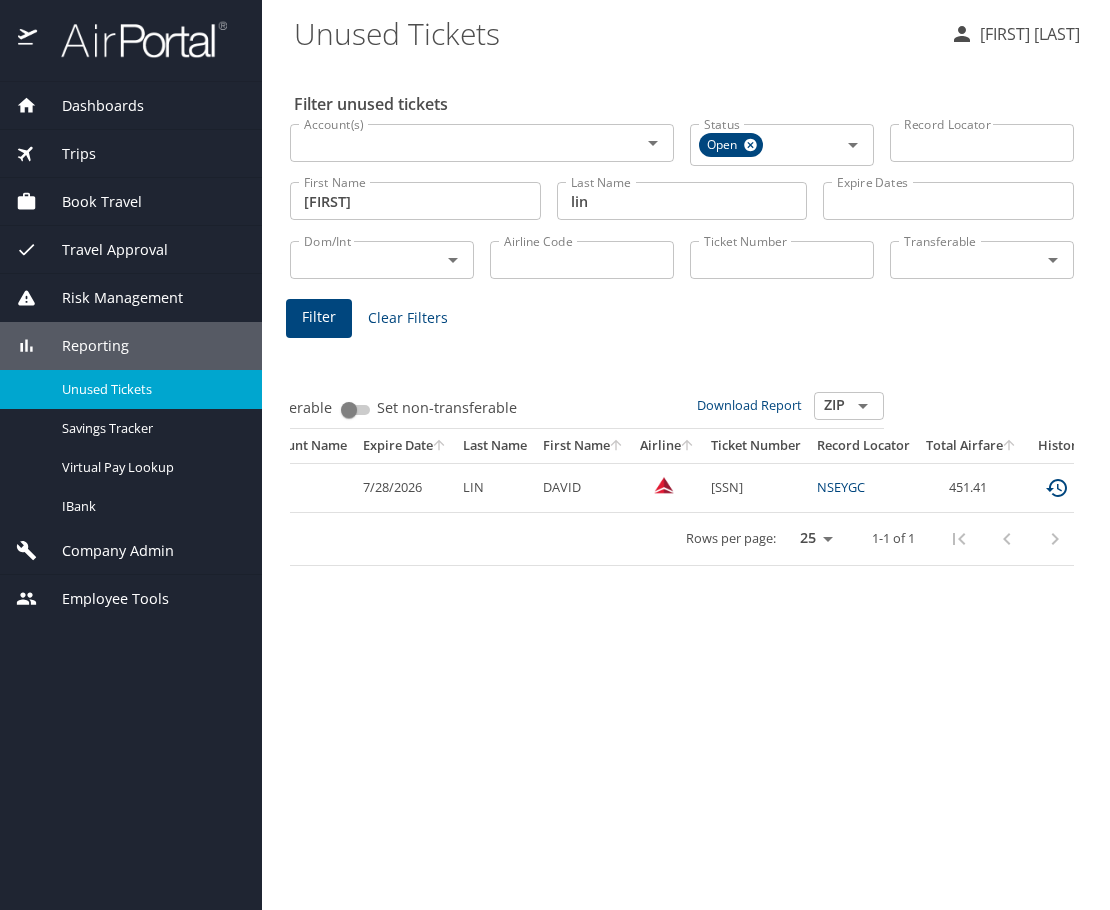 click on "0068999428494" at bounding box center (756, 487) 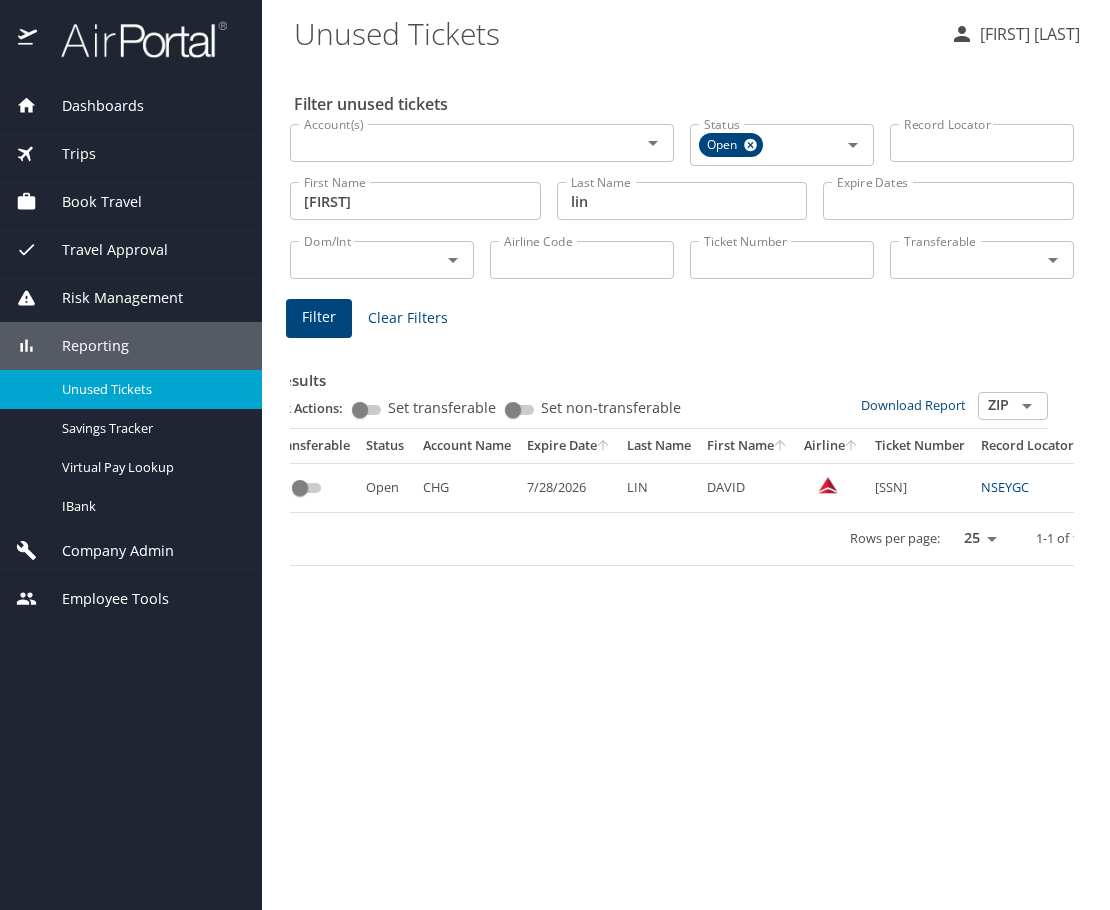 scroll, scrollTop: 0, scrollLeft: 0, axis: both 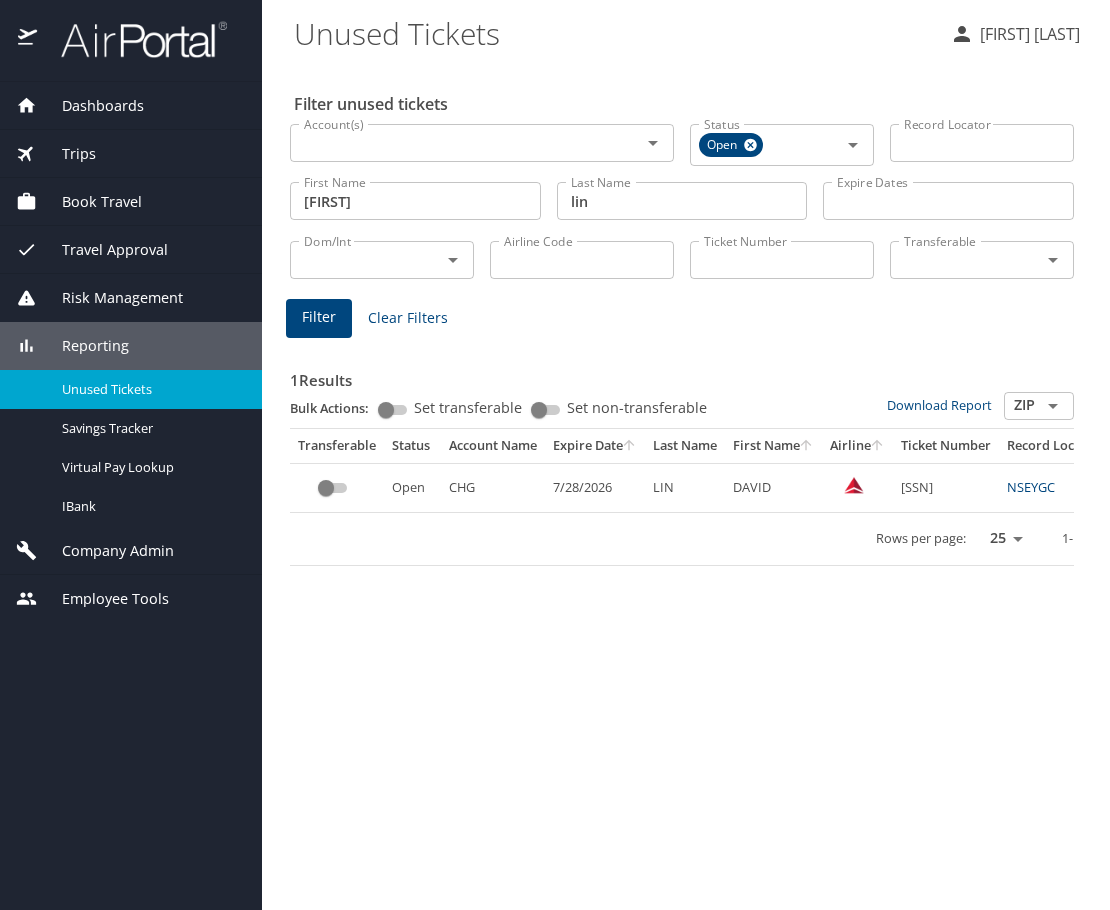 click on "Open" at bounding box center [412, 487] 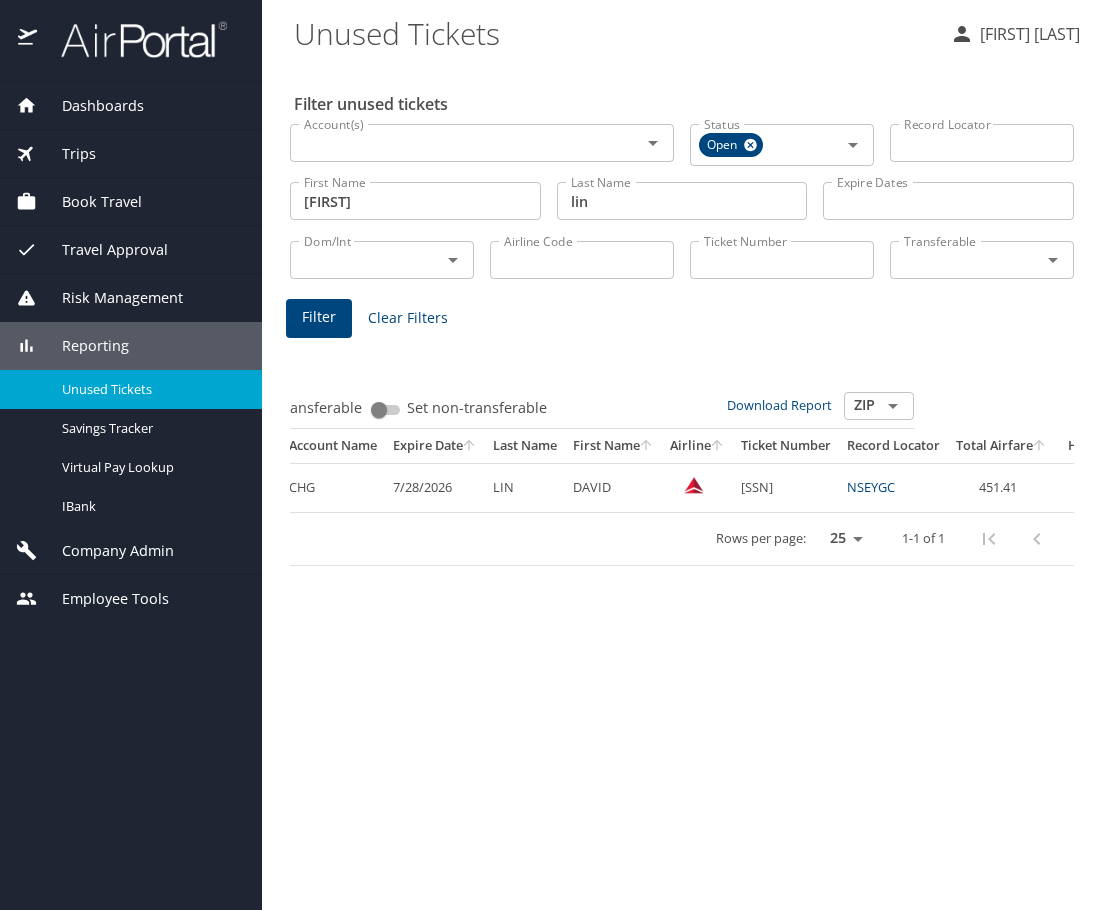 scroll, scrollTop: 0, scrollLeft: 294, axis: horizontal 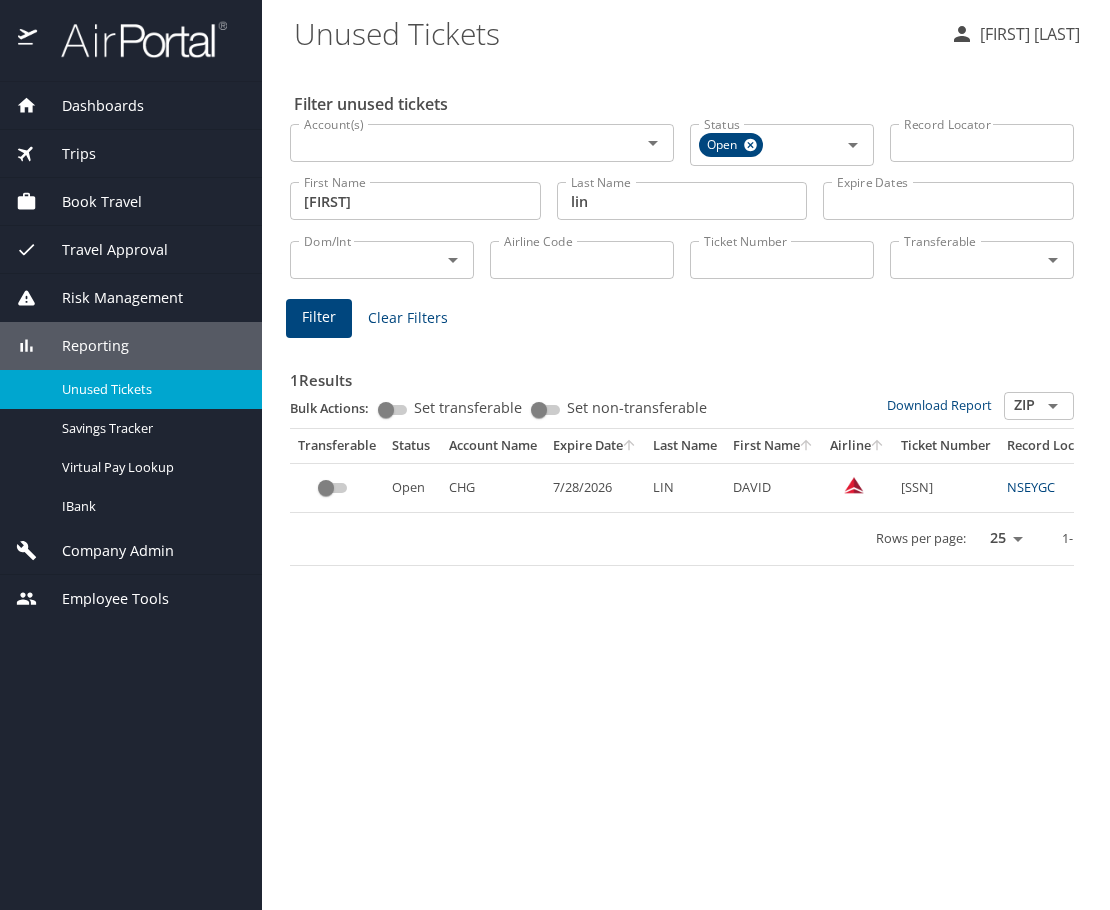 click on "Open" at bounding box center [412, 487] 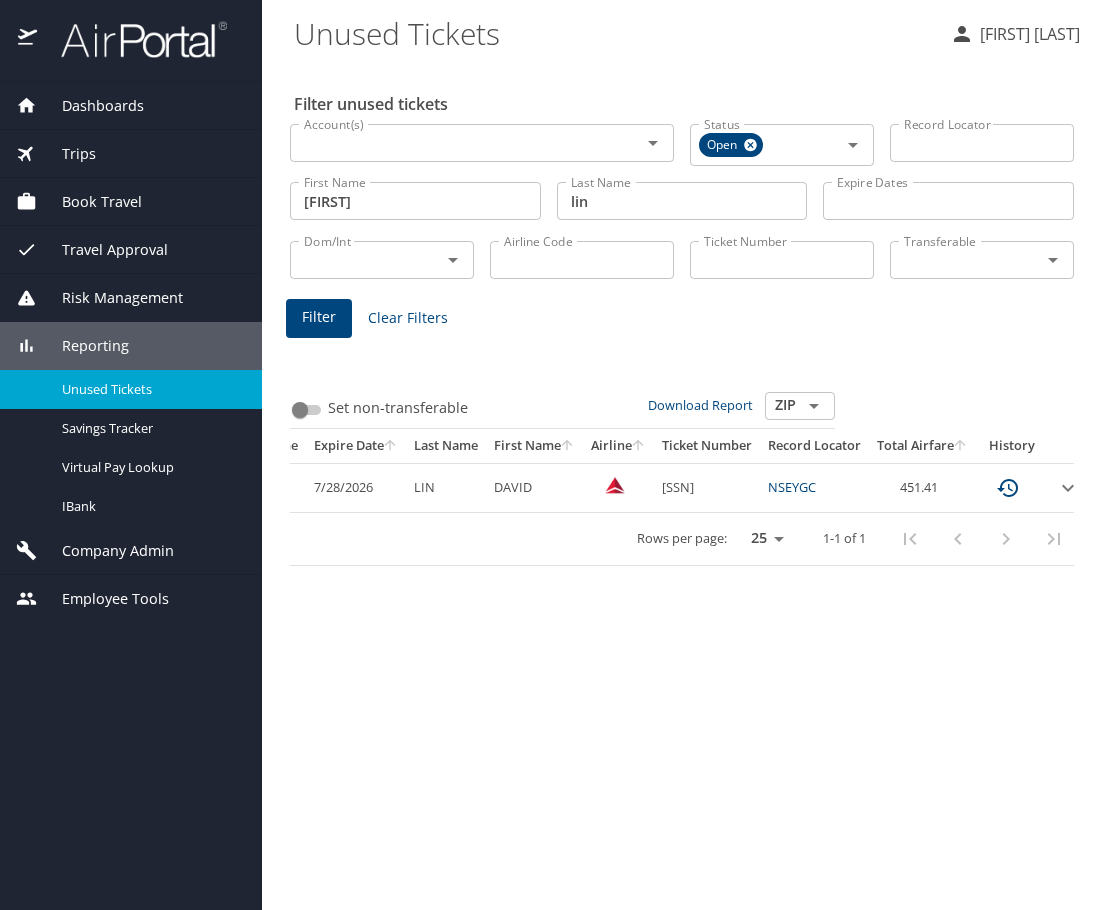 scroll, scrollTop: 0, scrollLeft: 294, axis: horizontal 